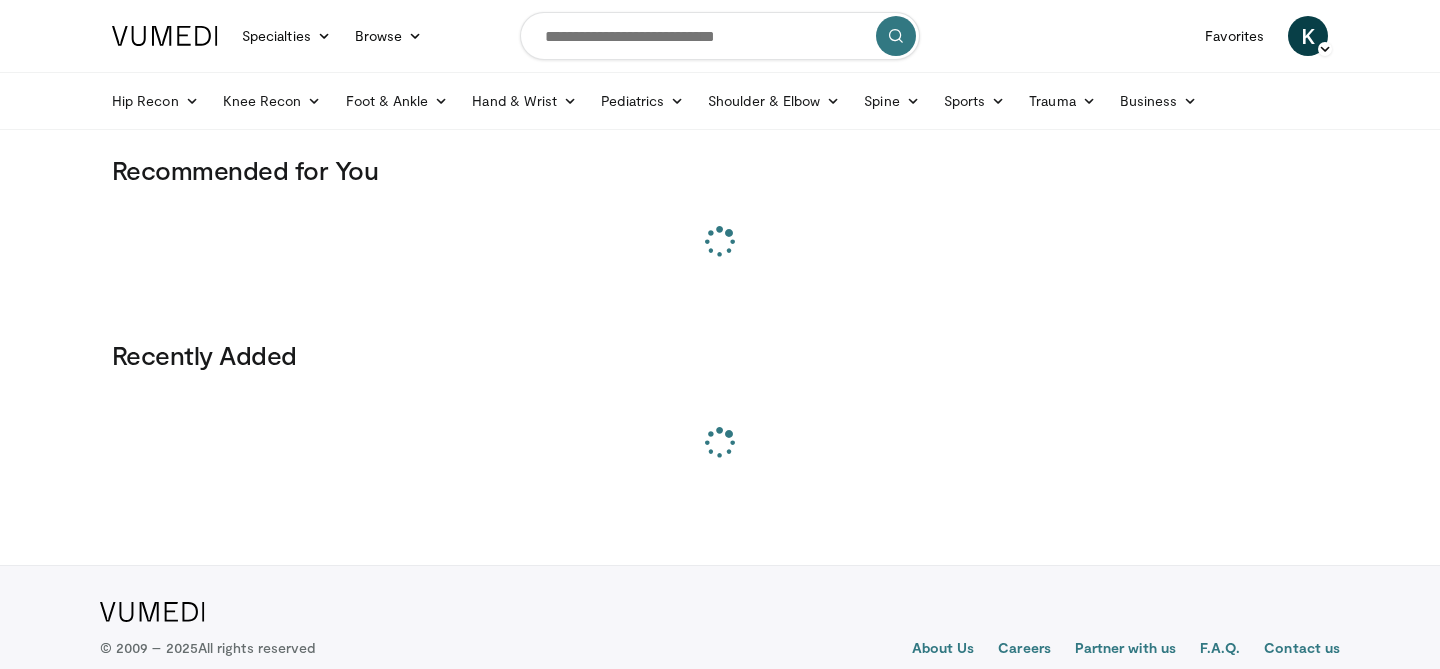 scroll, scrollTop: 0, scrollLeft: 0, axis: both 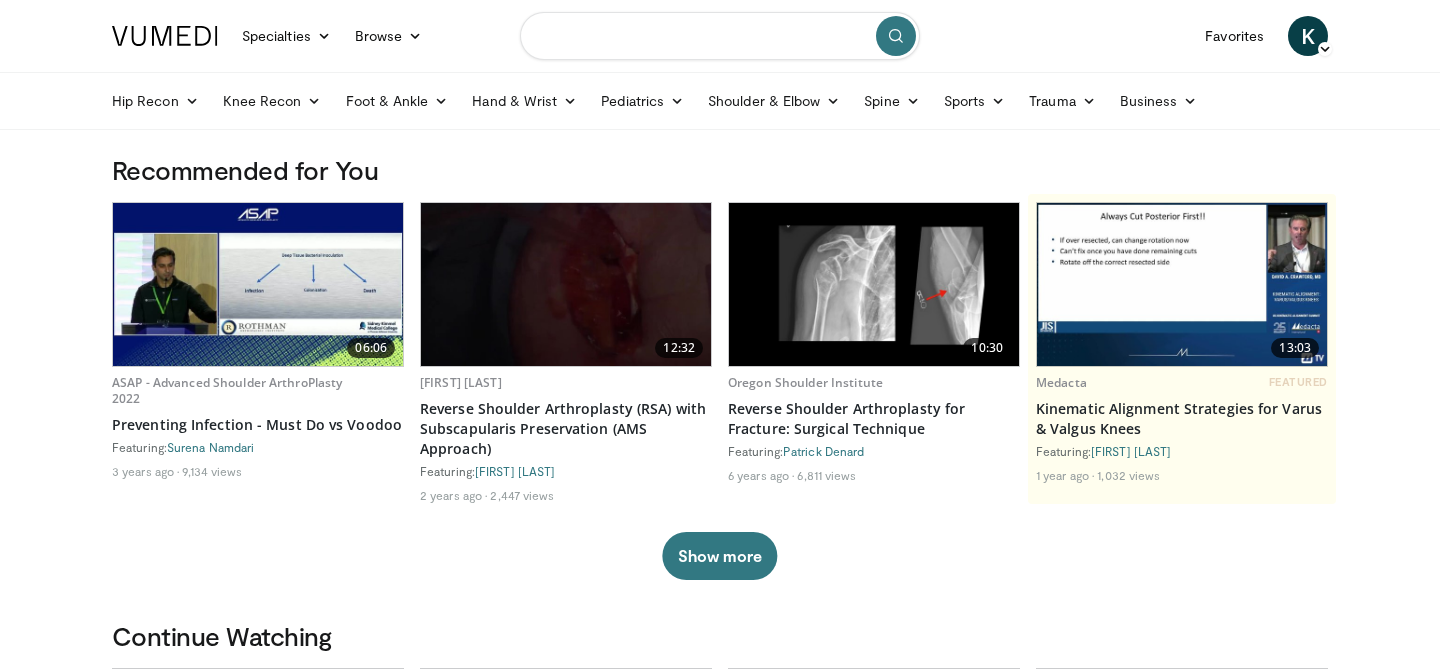 click at bounding box center [720, 36] 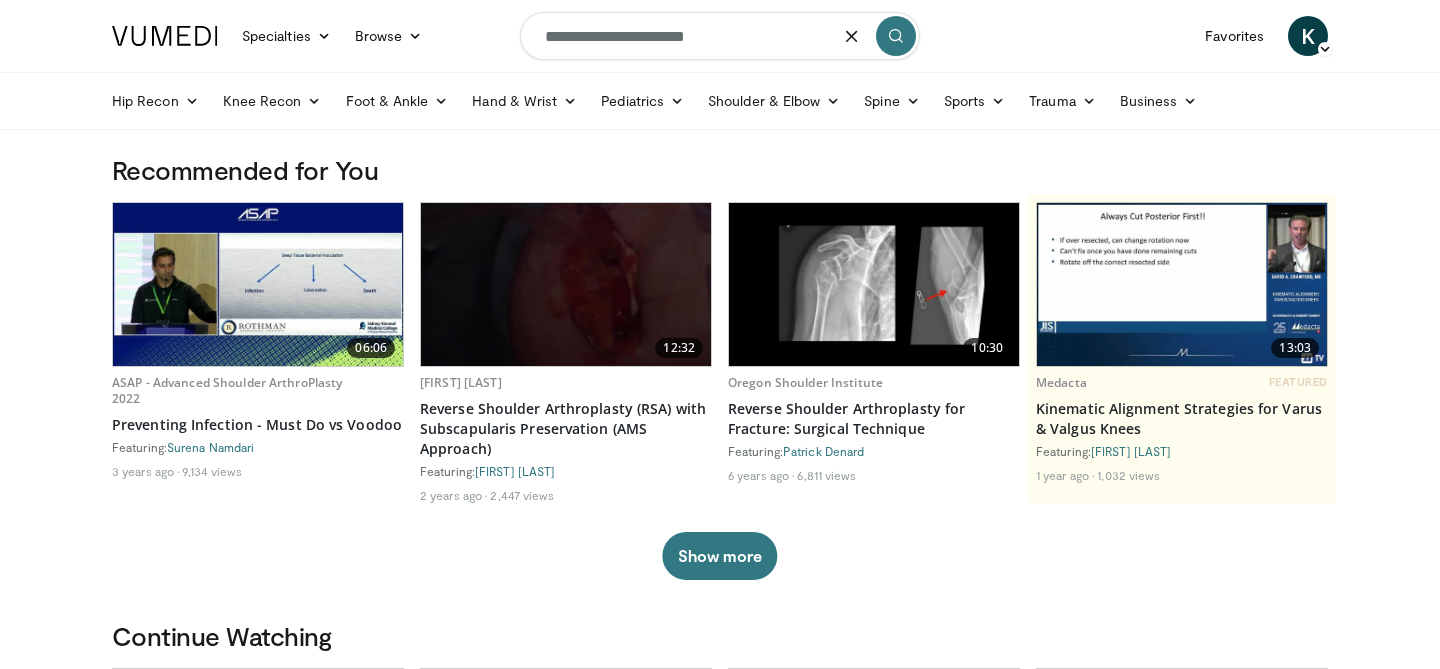 type on "**********" 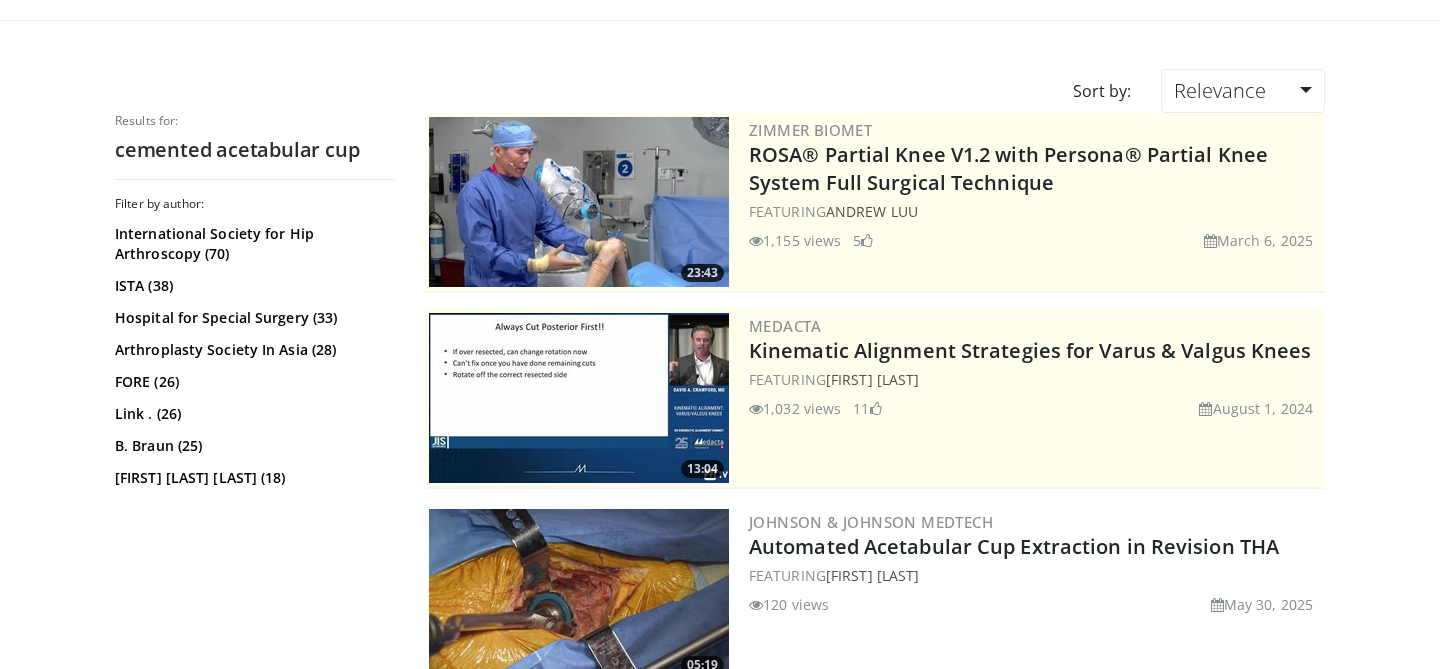 scroll, scrollTop: 0, scrollLeft: 0, axis: both 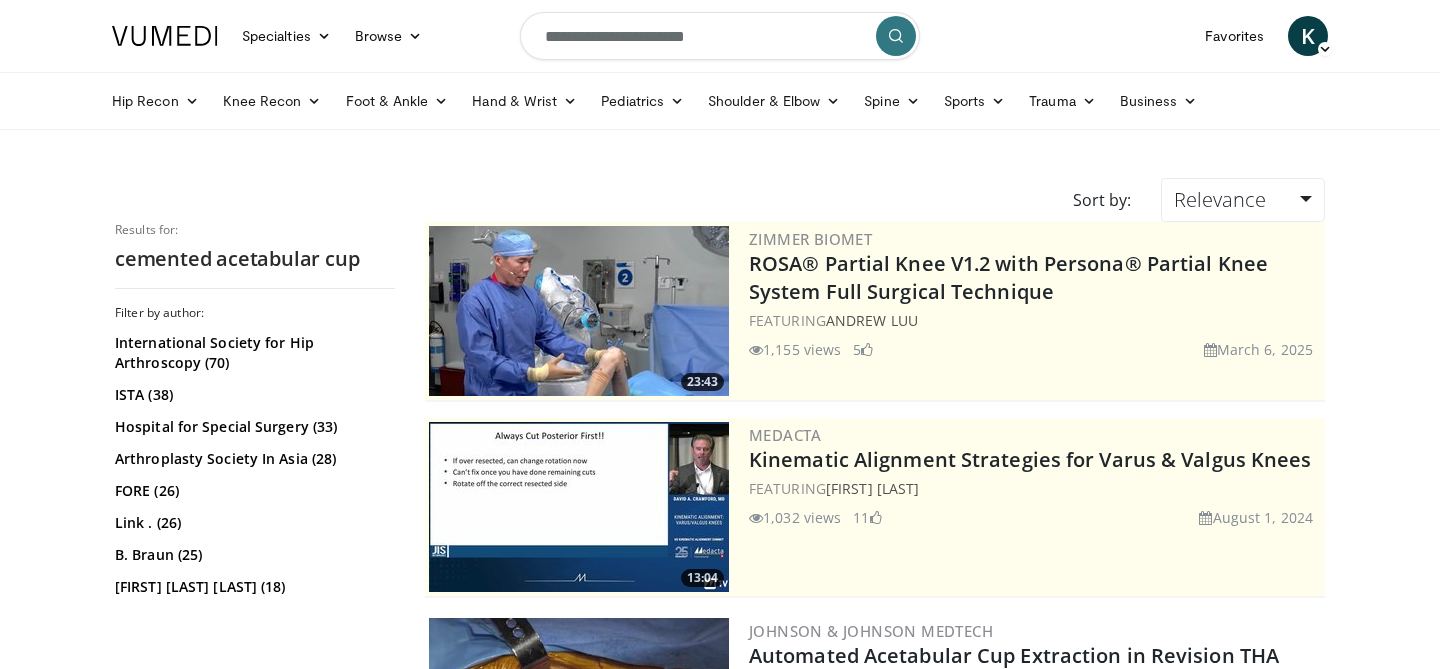 click on "**********" at bounding box center (720, 36) 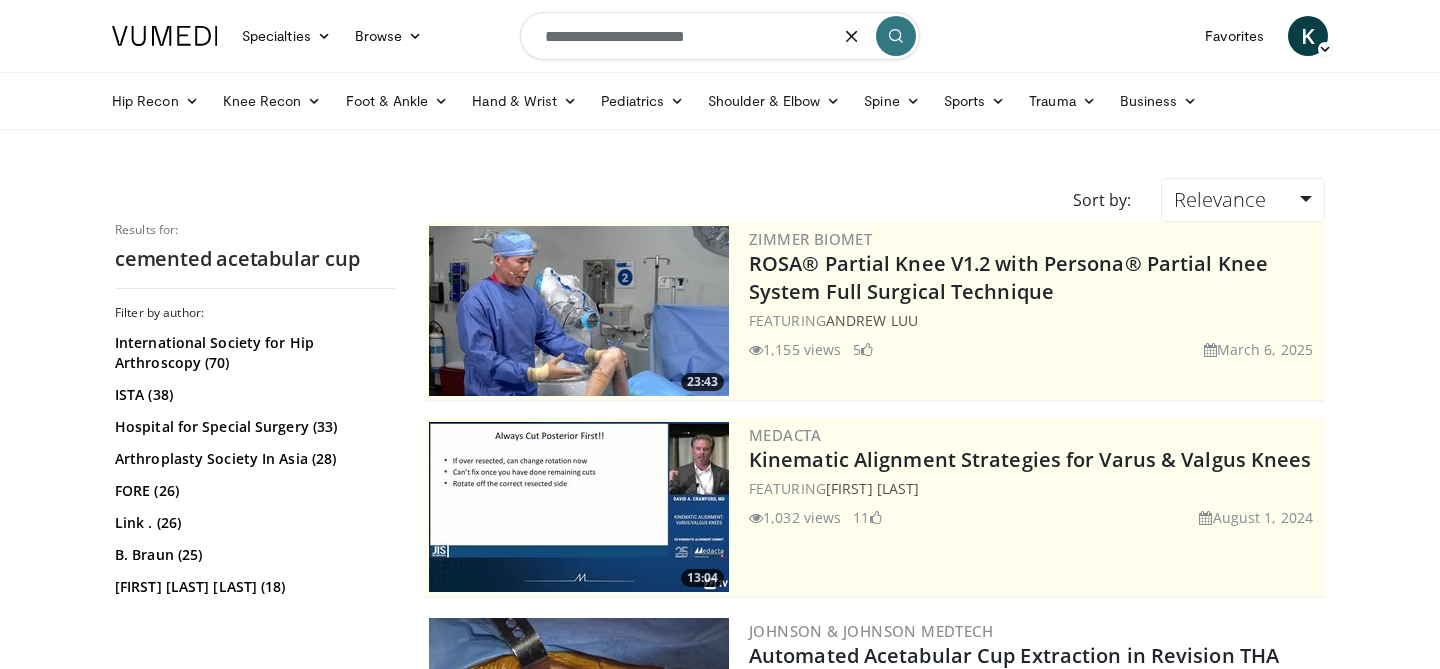 click on "**********" at bounding box center (720, 36) 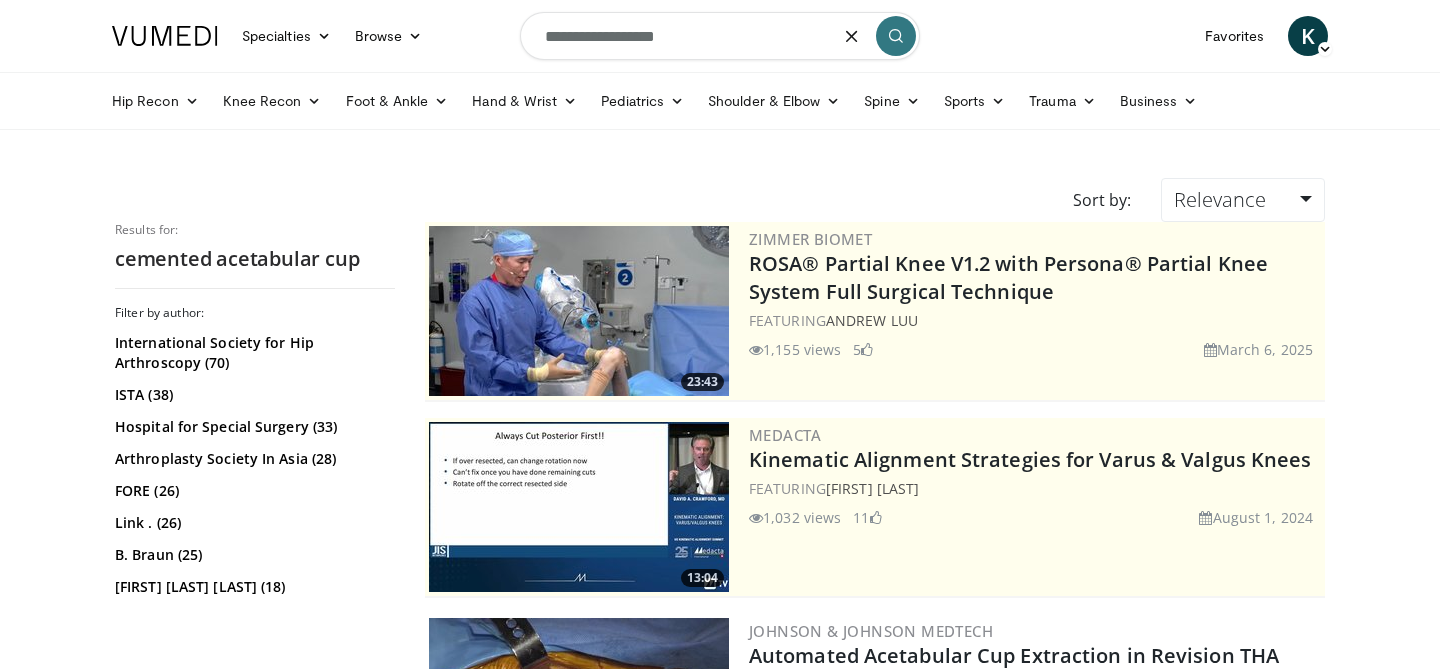 type on "**********" 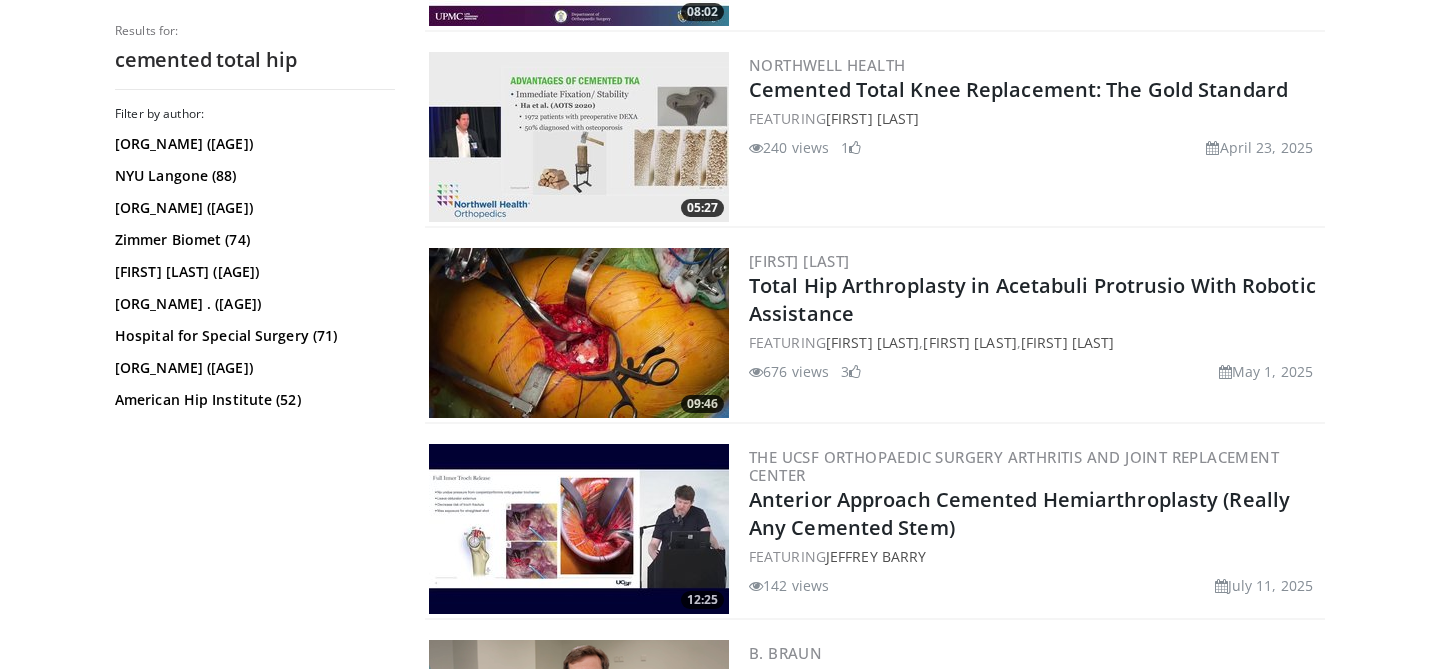 scroll, scrollTop: 763, scrollLeft: 0, axis: vertical 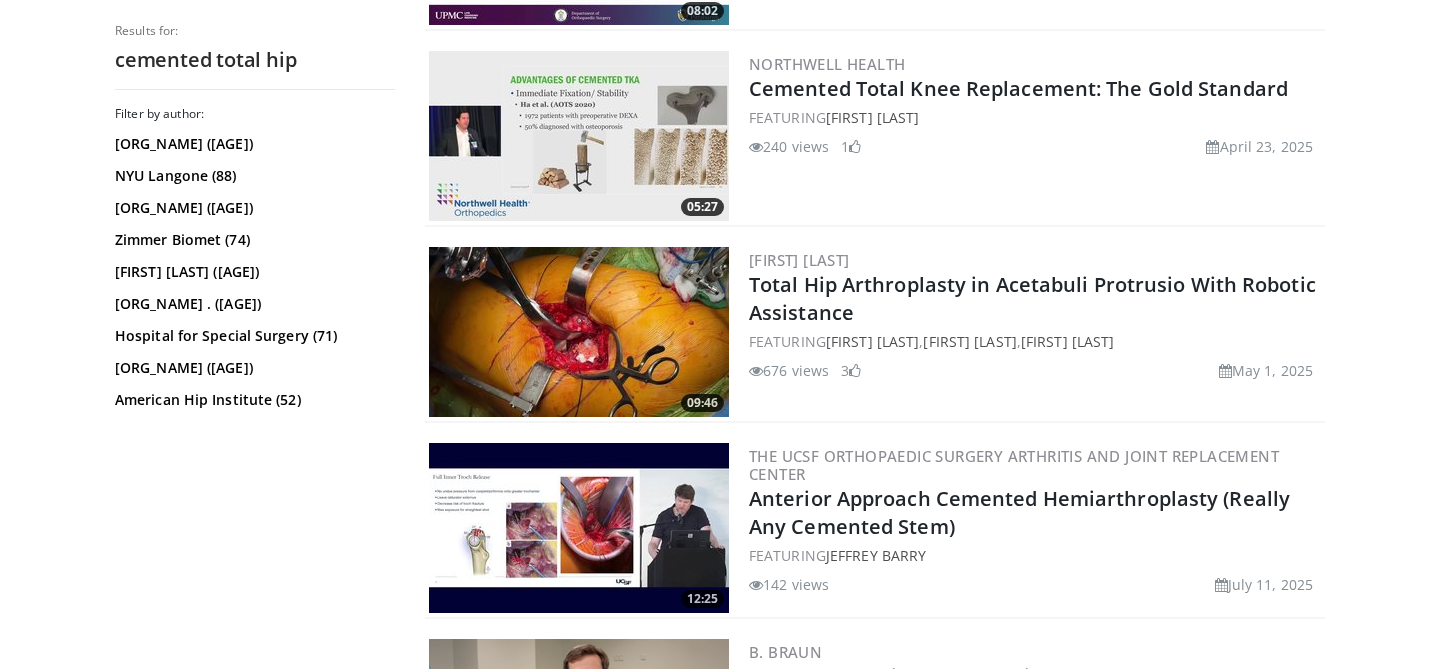 click at bounding box center (579, 332) 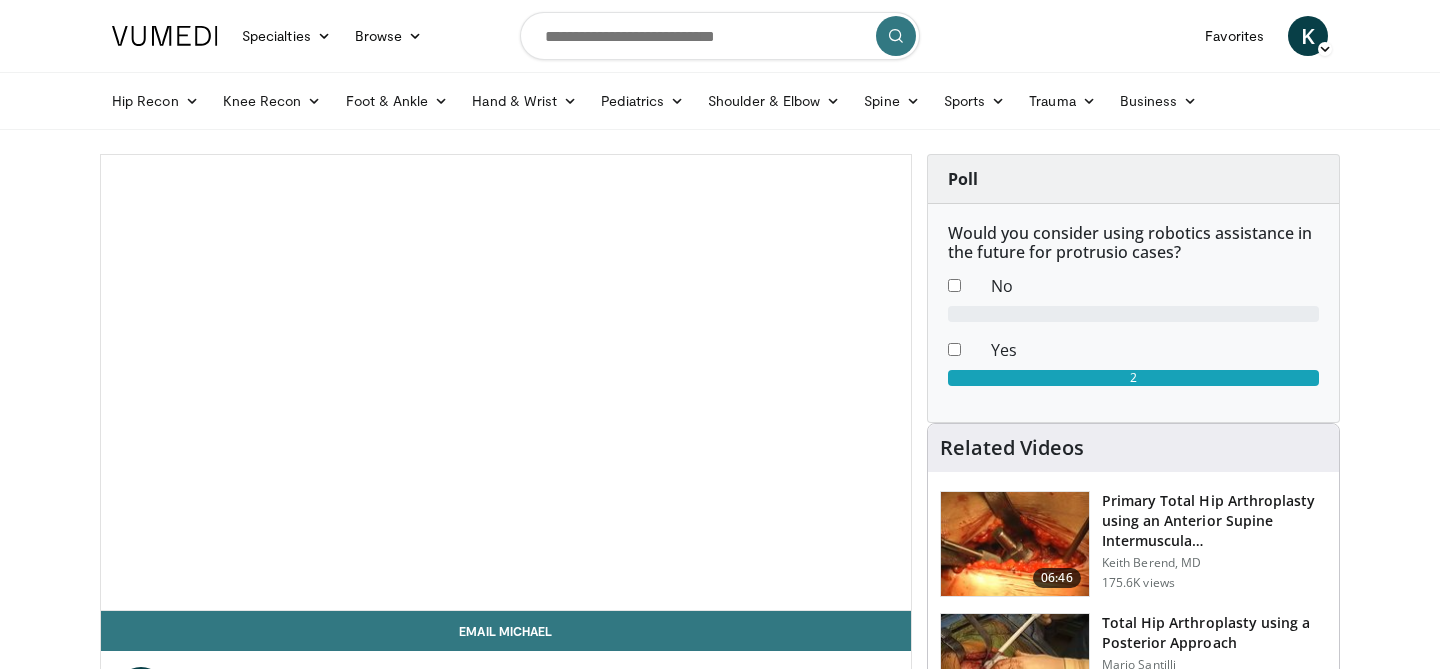 scroll, scrollTop: 0, scrollLeft: 0, axis: both 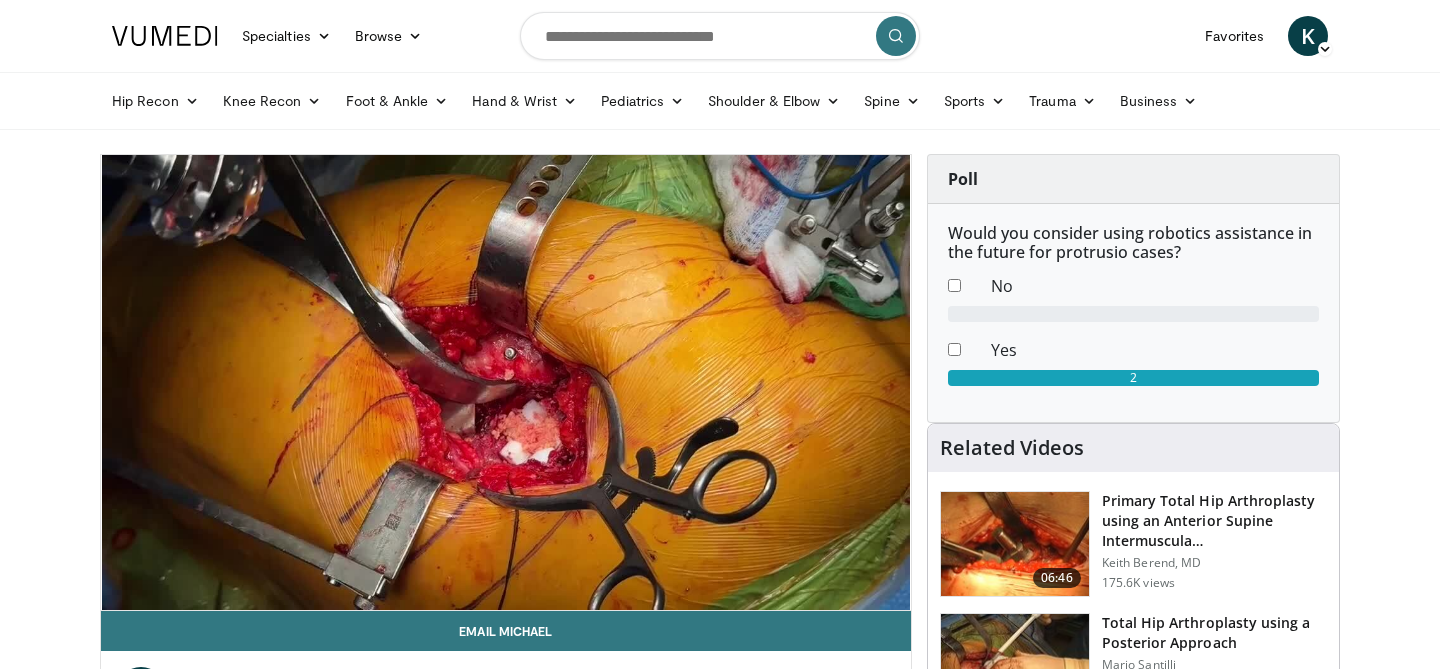 click on "10 seconds
Tap to unmute" at bounding box center [506, 382] 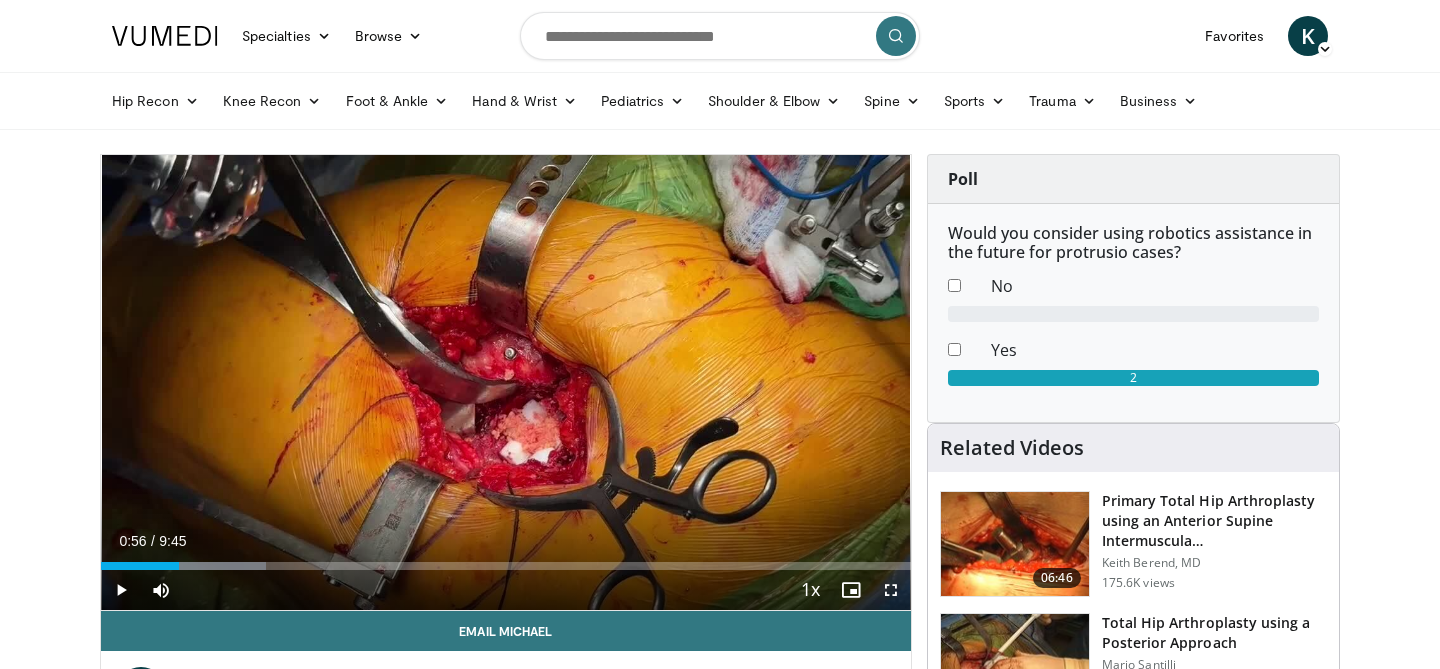 click on "Current Time  0:56 / Duration  9:45 Play Skip Backward Skip Forward Mute Loaded :  20.33% 0:56 1:36 Stream Type  LIVE Seek to live, currently behind live LIVE   1x Playback Rate 0.5x 0.75x 1x , selected 1.25x 1.5x 1.75x 2x Chapters Chapters Descriptions descriptions off , selected Captions captions settings , opens captions settings dialog captions off , selected Audio Track en (Main) , selected Fullscreen Enable picture-in-picture mode" at bounding box center [506, 590] 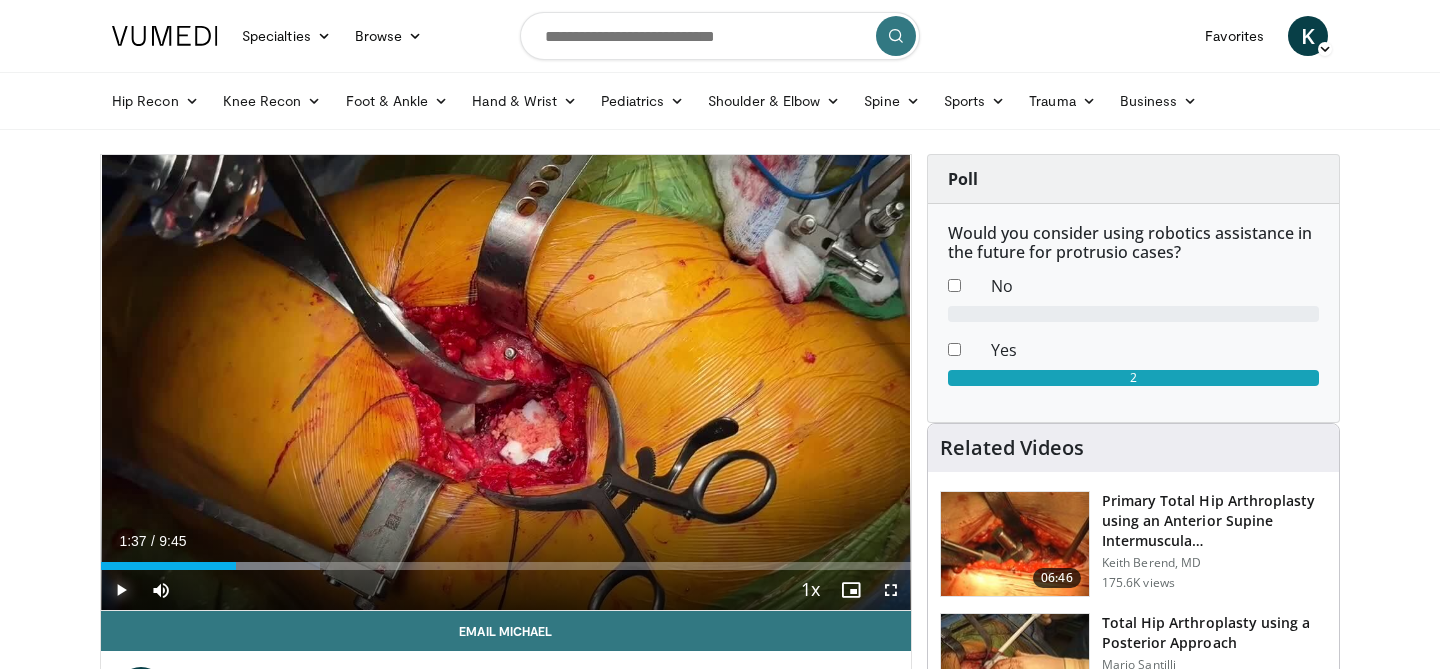 click at bounding box center [121, 590] 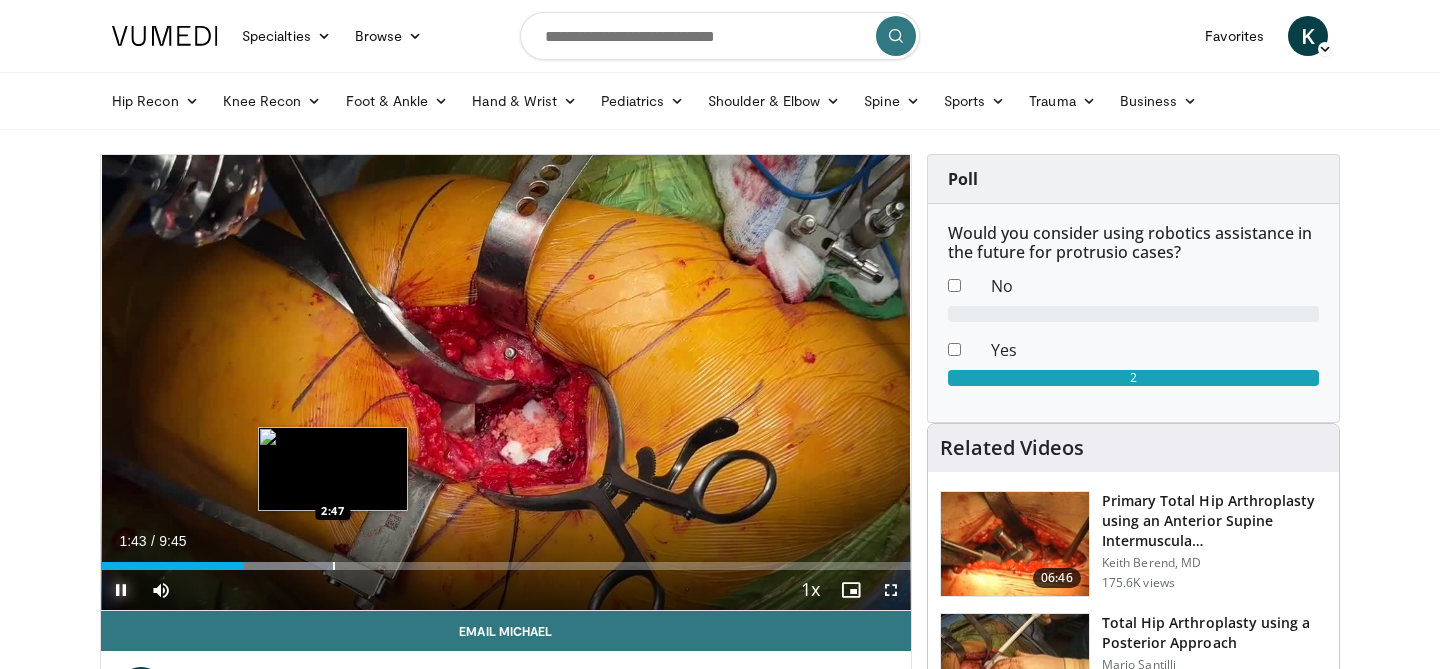 click at bounding box center (334, 566) 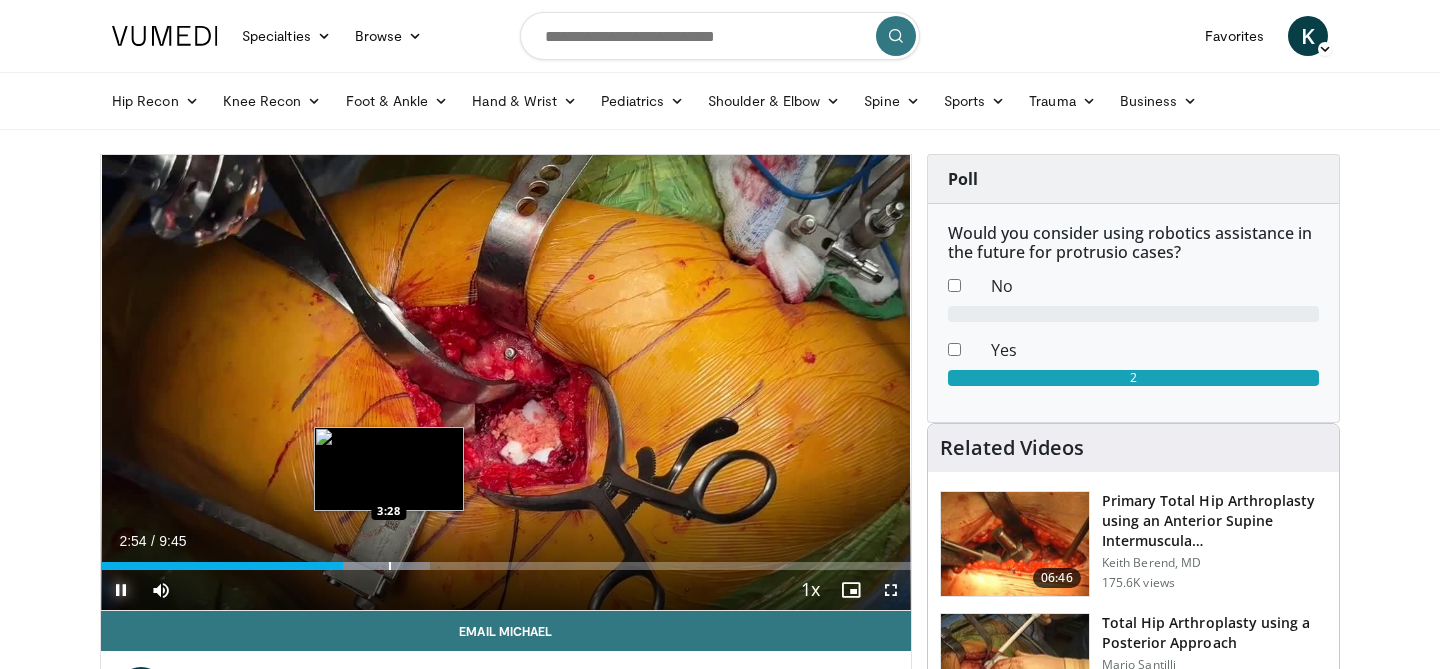 click at bounding box center (390, 566) 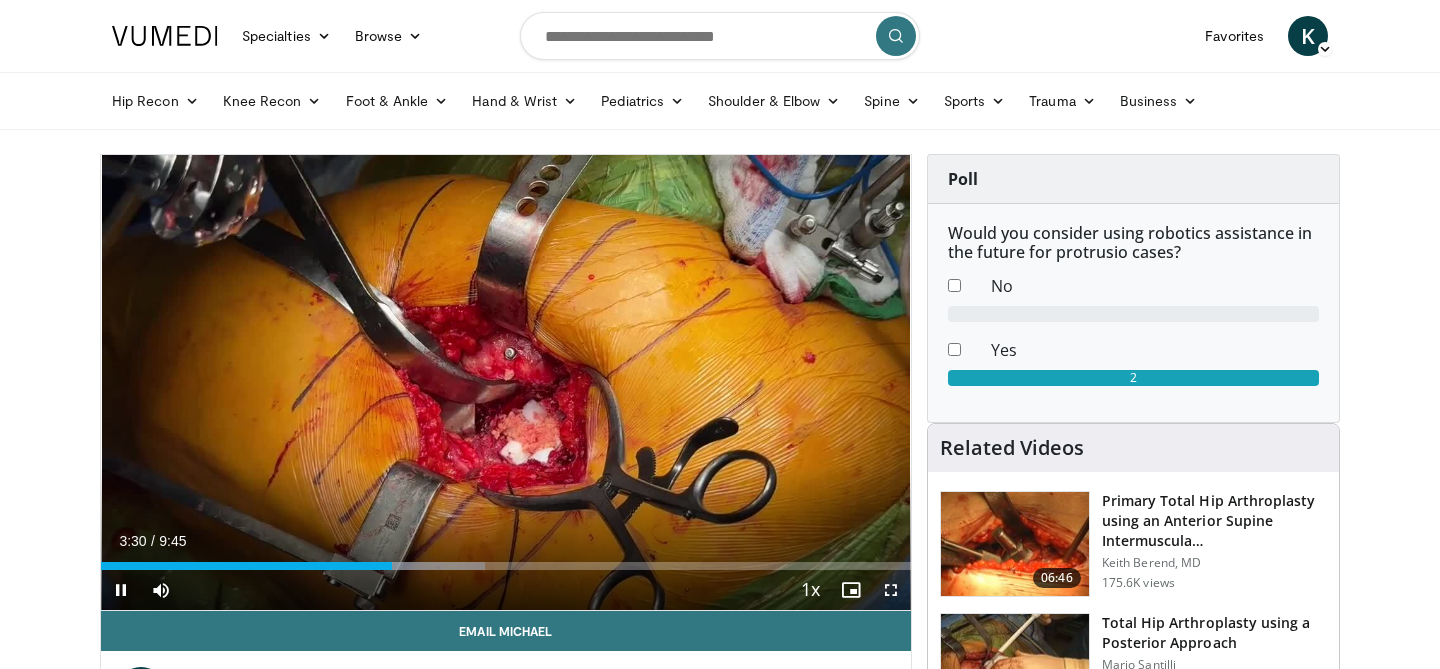 click on "Current Time  3:30 / Duration  9:45 Pause Skip Backward Skip Forward Mute 0% Loaded :  47.45% 3:30 4:03 Stream Type  LIVE Seek to live, currently behind live LIVE   1x Playback Rate 0.5x 0.75x 1x , selected 1.25x 1.5x 1.75x 2x Chapters Chapters Descriptions descriptions off , selected Captions captions settings , opens captions settings dialog captions off , selected Audio Track en (Main) , selected Fullscreen Enable picture-in-picture mode" at bounding box center [506, 590] 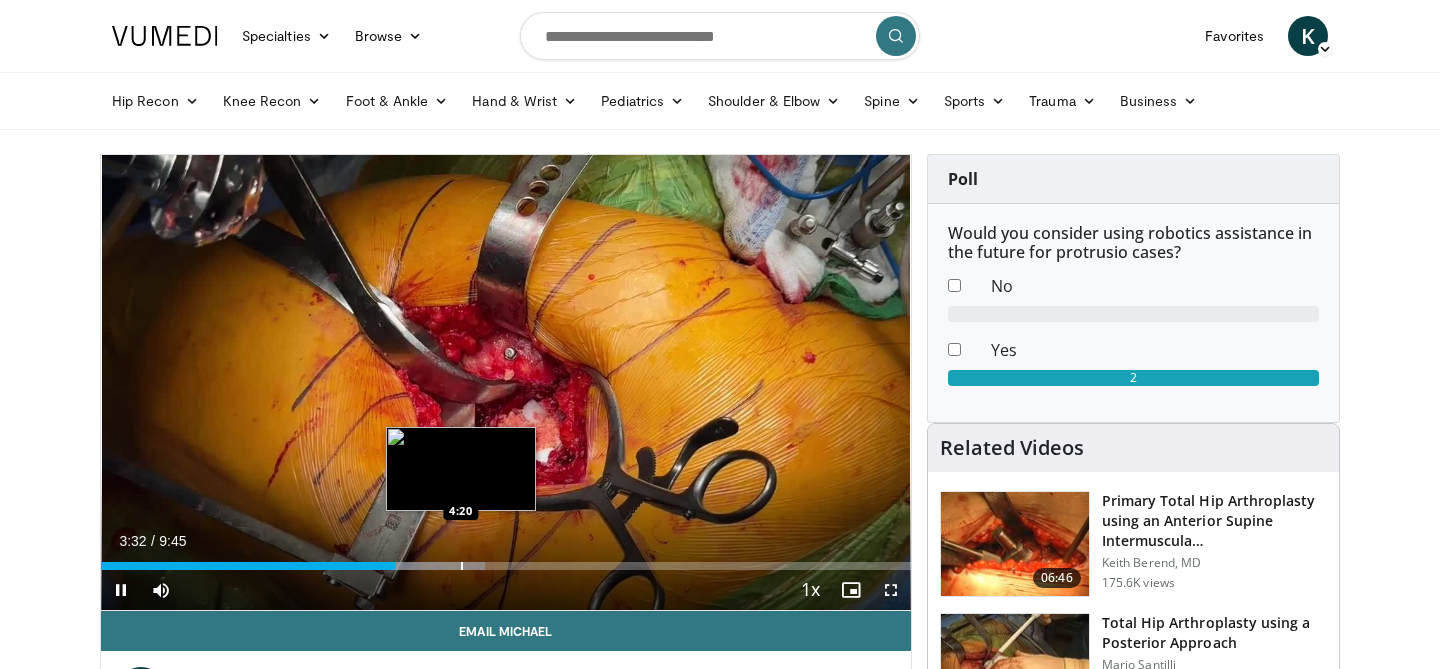 click at bounding box center (462, 566) 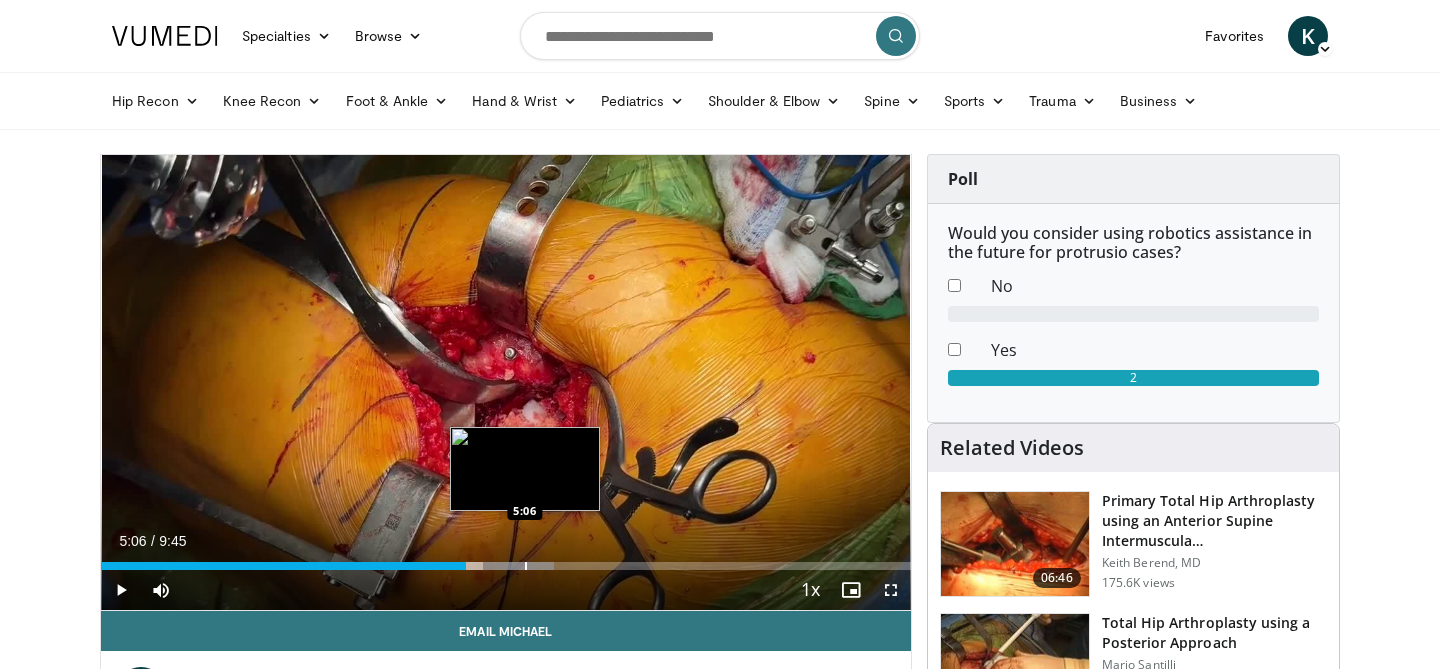 click at bounding box center [526, 566] 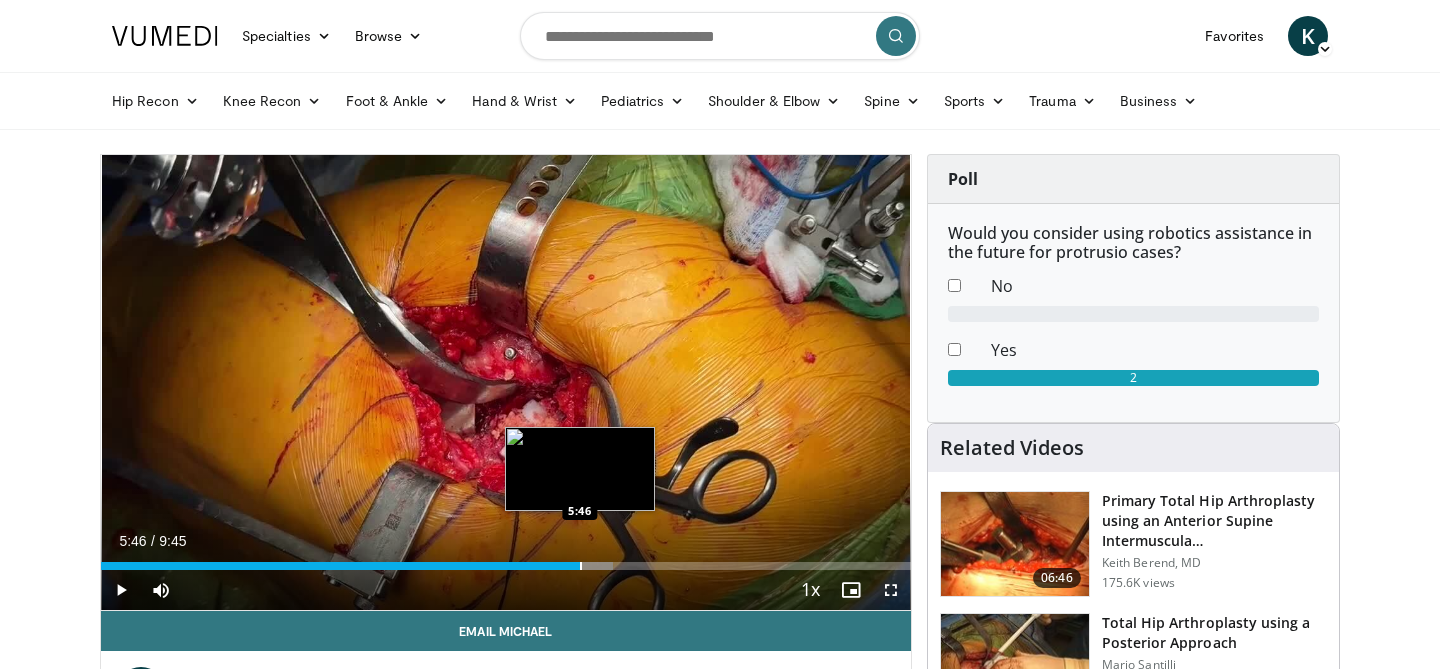 click at bounding box center [581, 566] 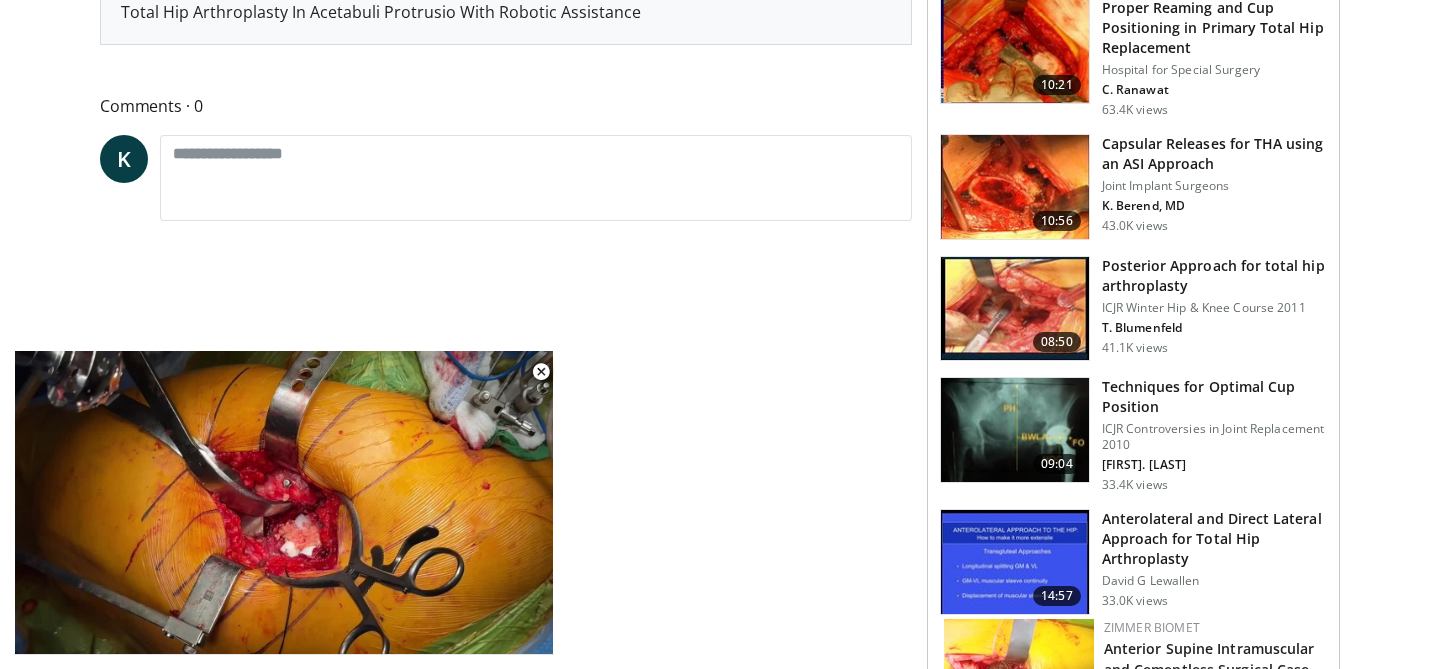 scroll, scrollTop: 0, scrollLeft: 0, axis: both 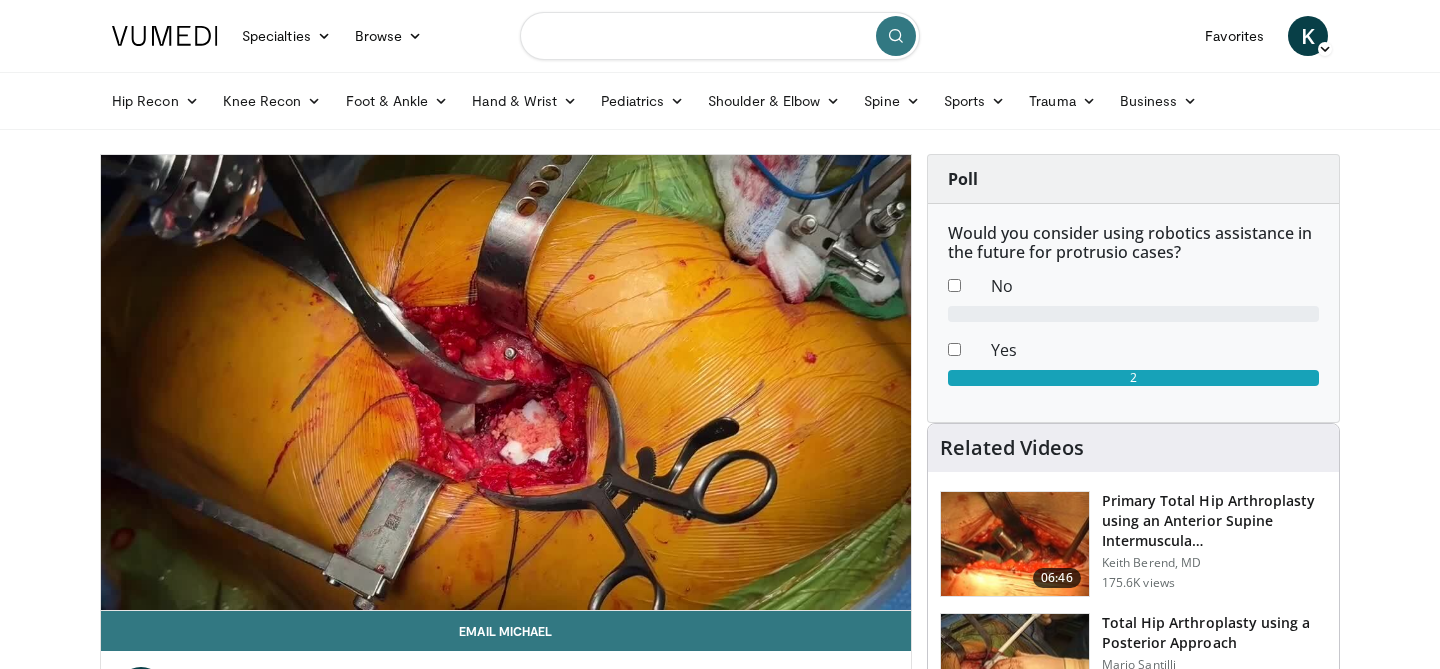 click at bounding box center [720, 36] 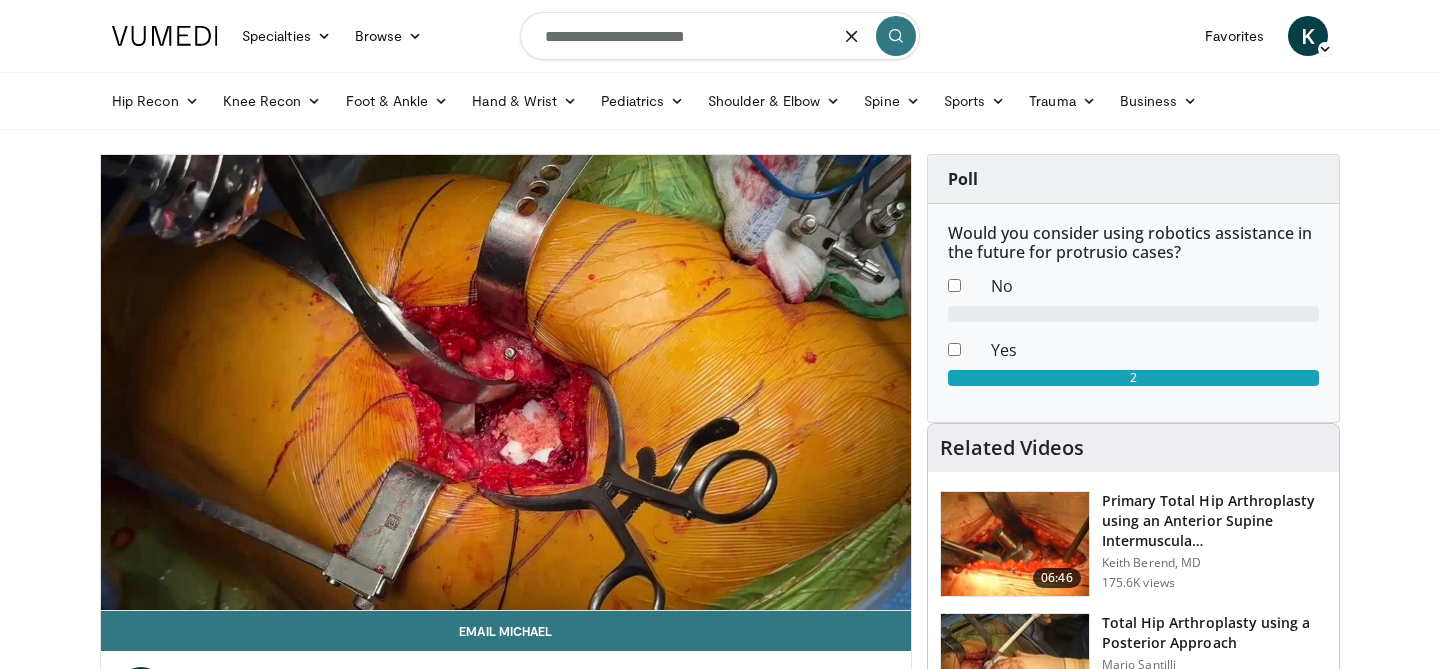 type on "**********" 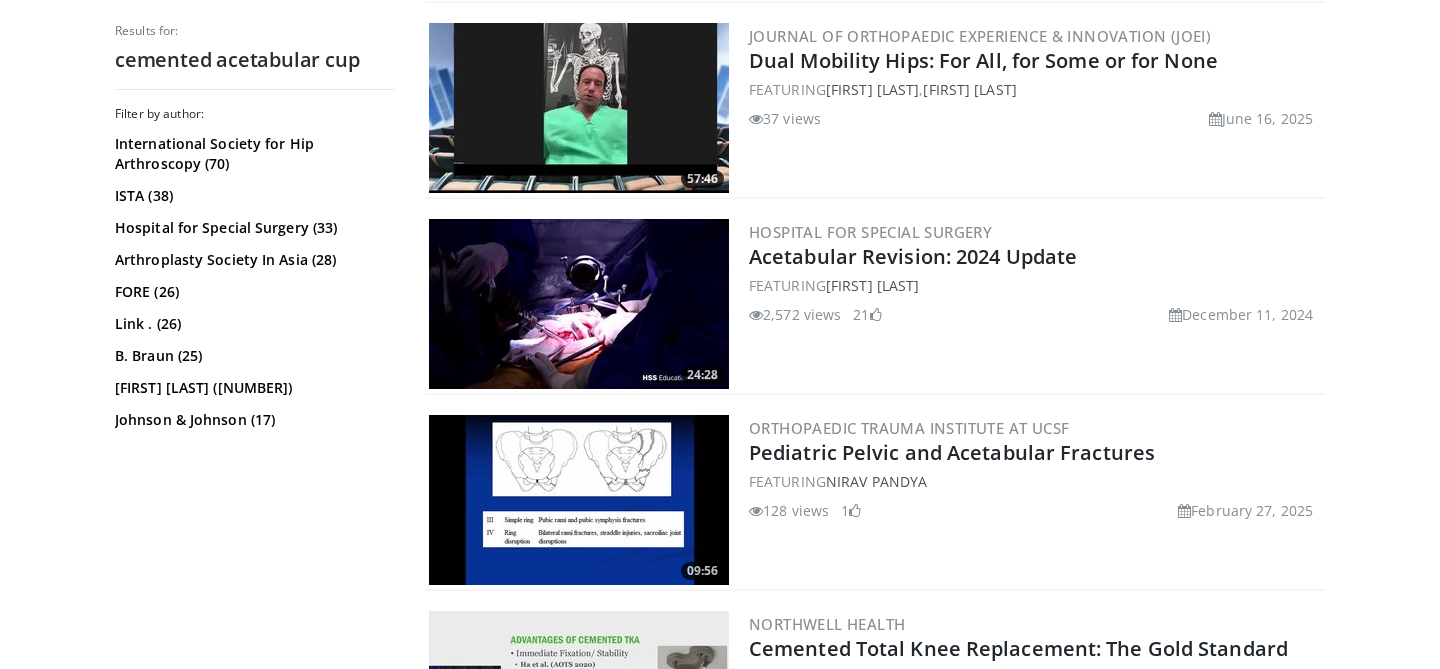 scroll, scrollTop: 2157, scrollLeft: 0, axis: vertical 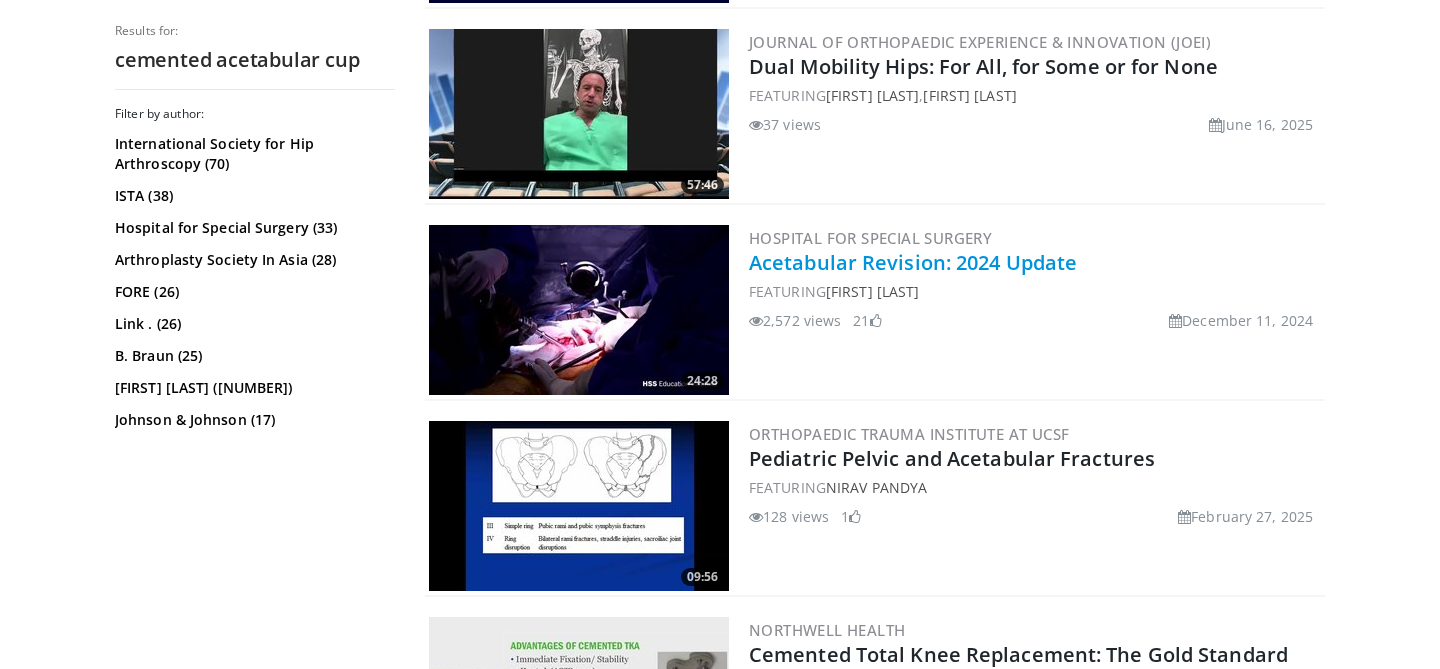 click on "Acetabular Revision: 2024 Update" at bounding box center (913, 262) 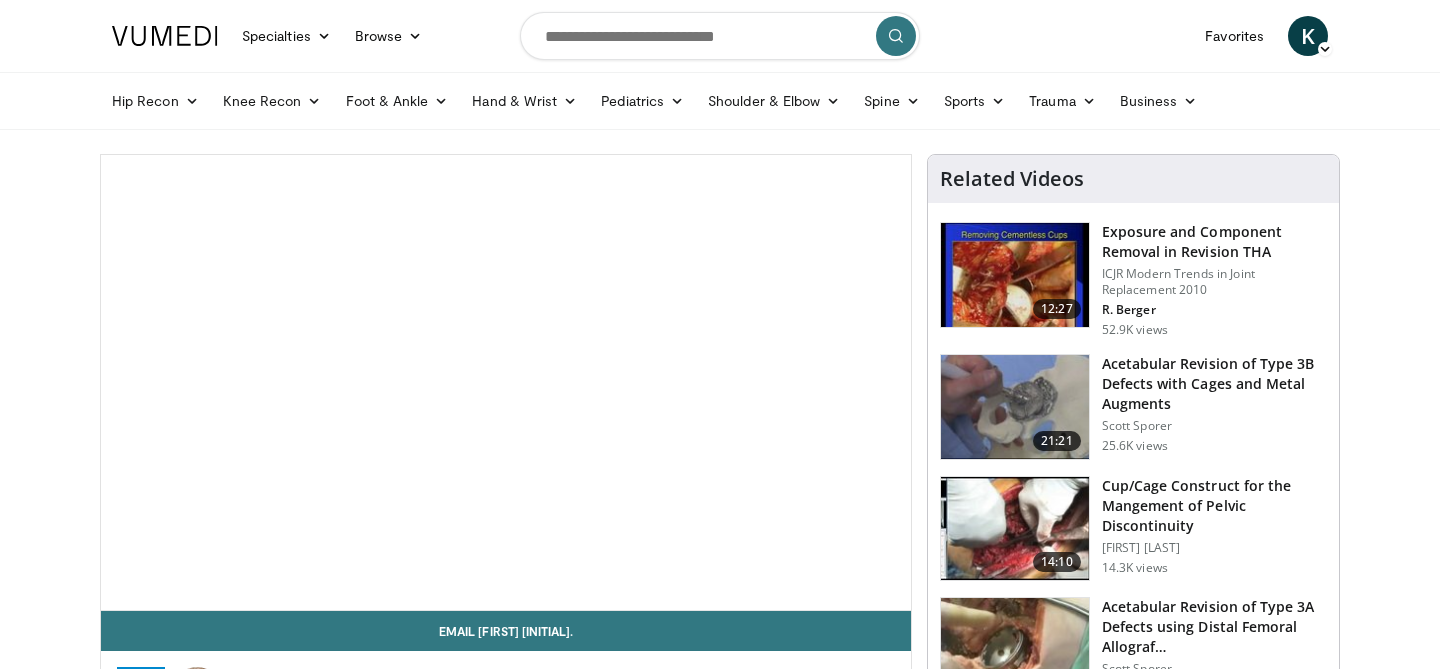 scroll, scrollTop: 0, scrollLeft: 0, axis: both 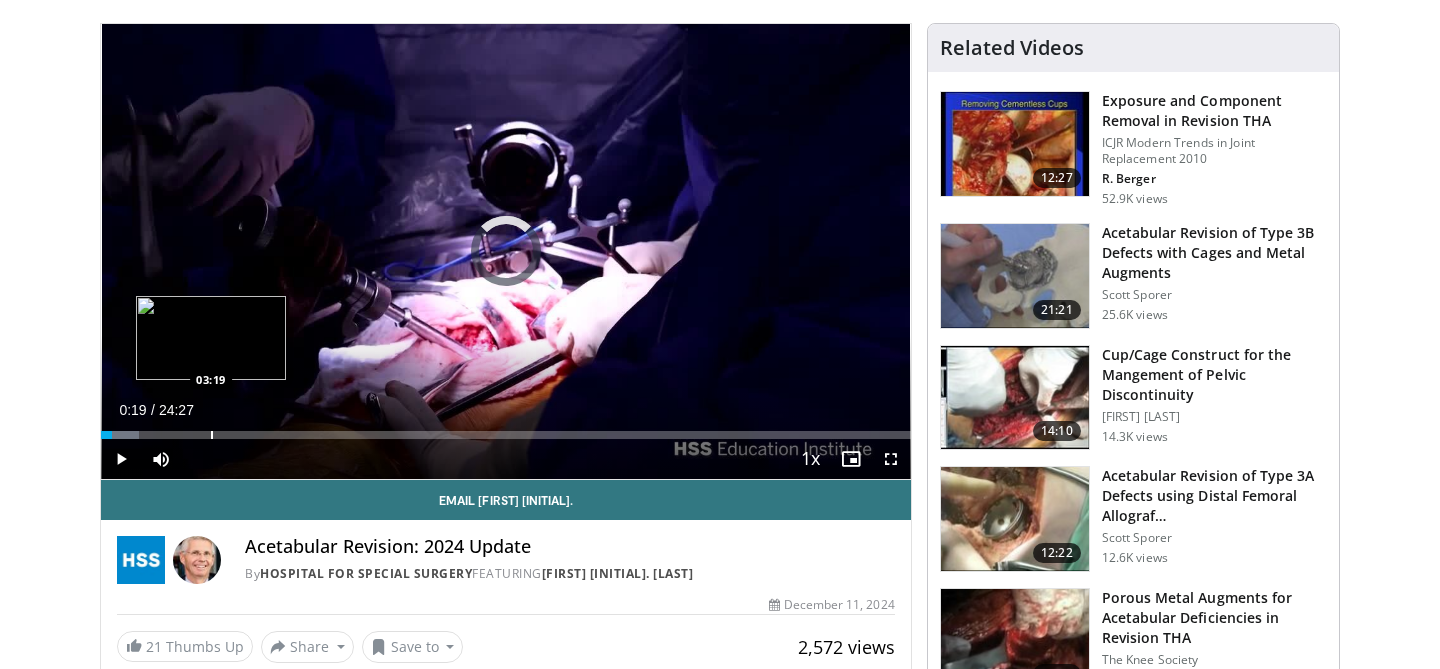 click at bounding box center (212, 435) 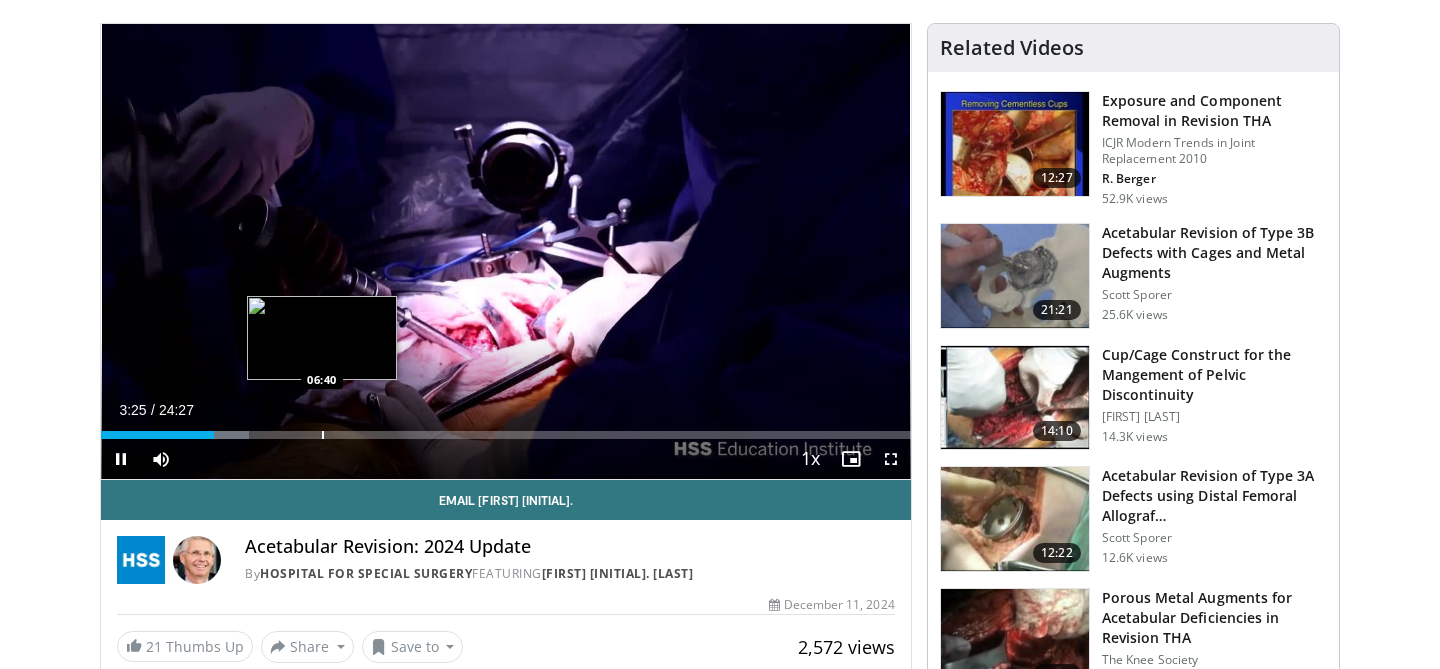 click at bounding box center (323, 435) 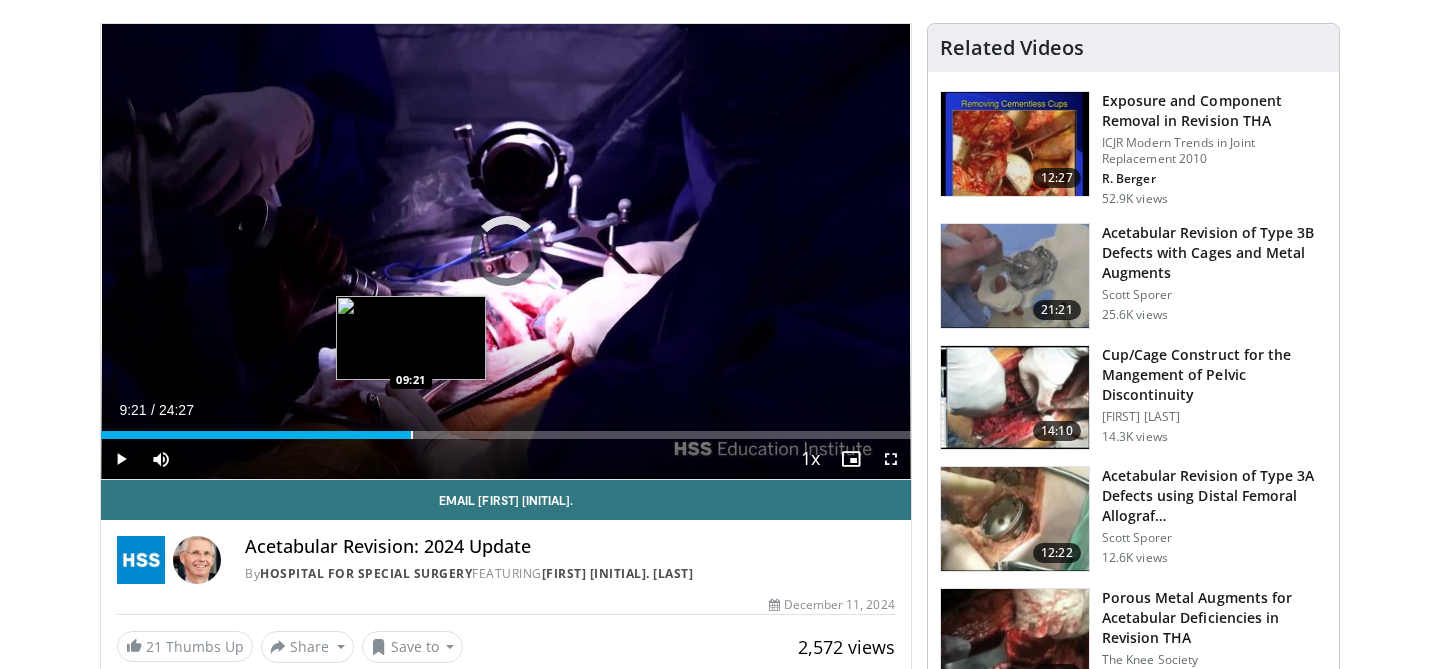 click at bounding box center (412, 435) 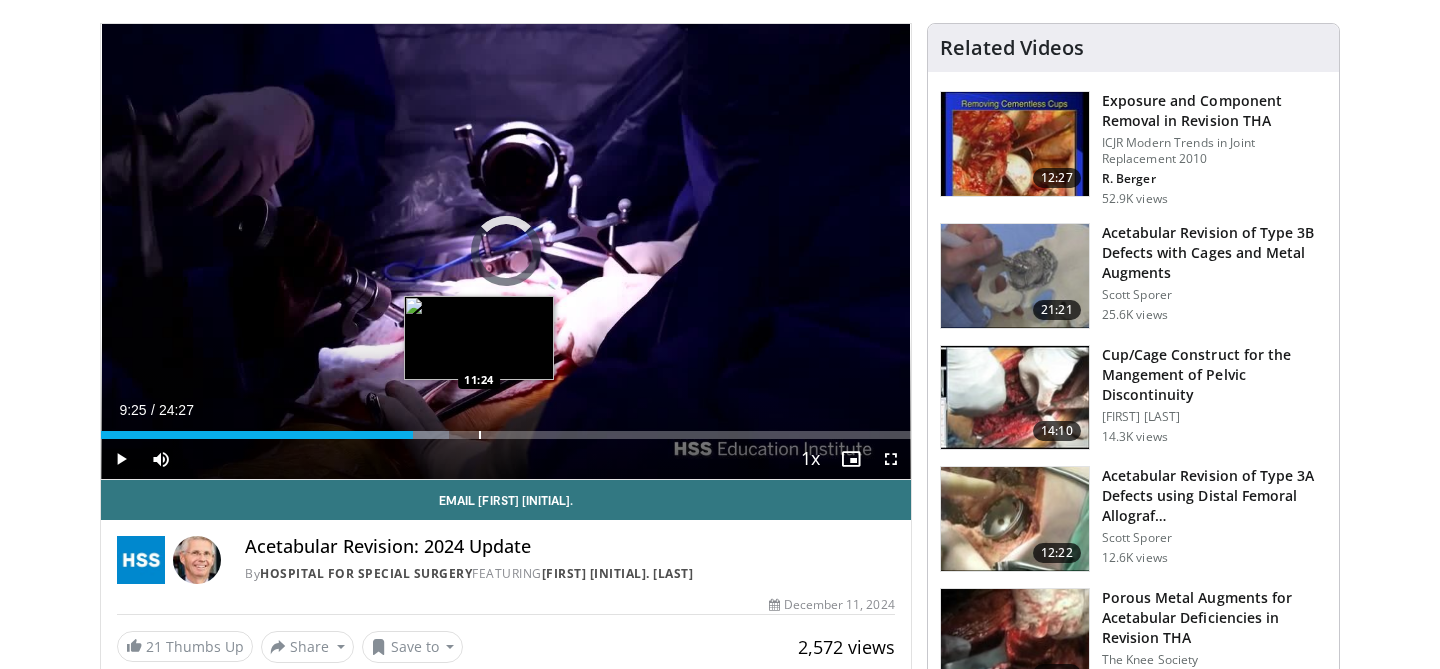 click at bounding box center [480, 435] 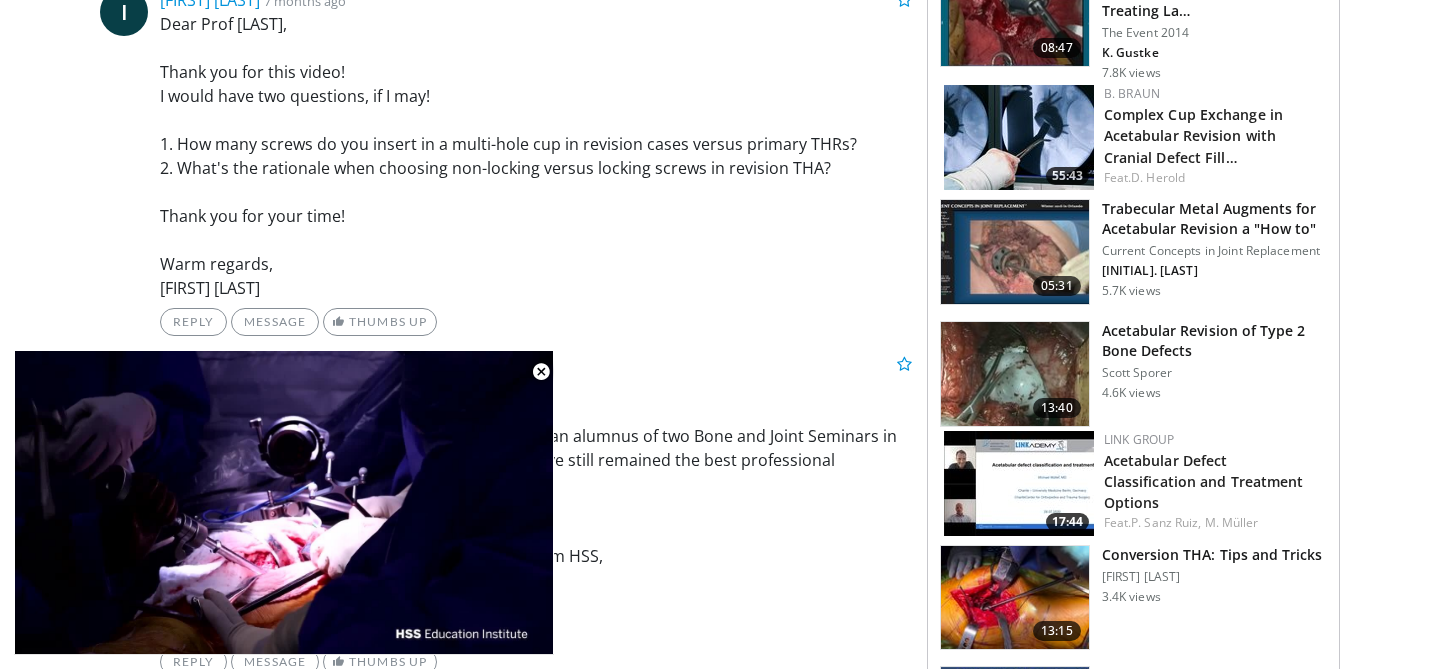 scroll, scrollTop: 1017, scrollLeft: 0, axis: vertical 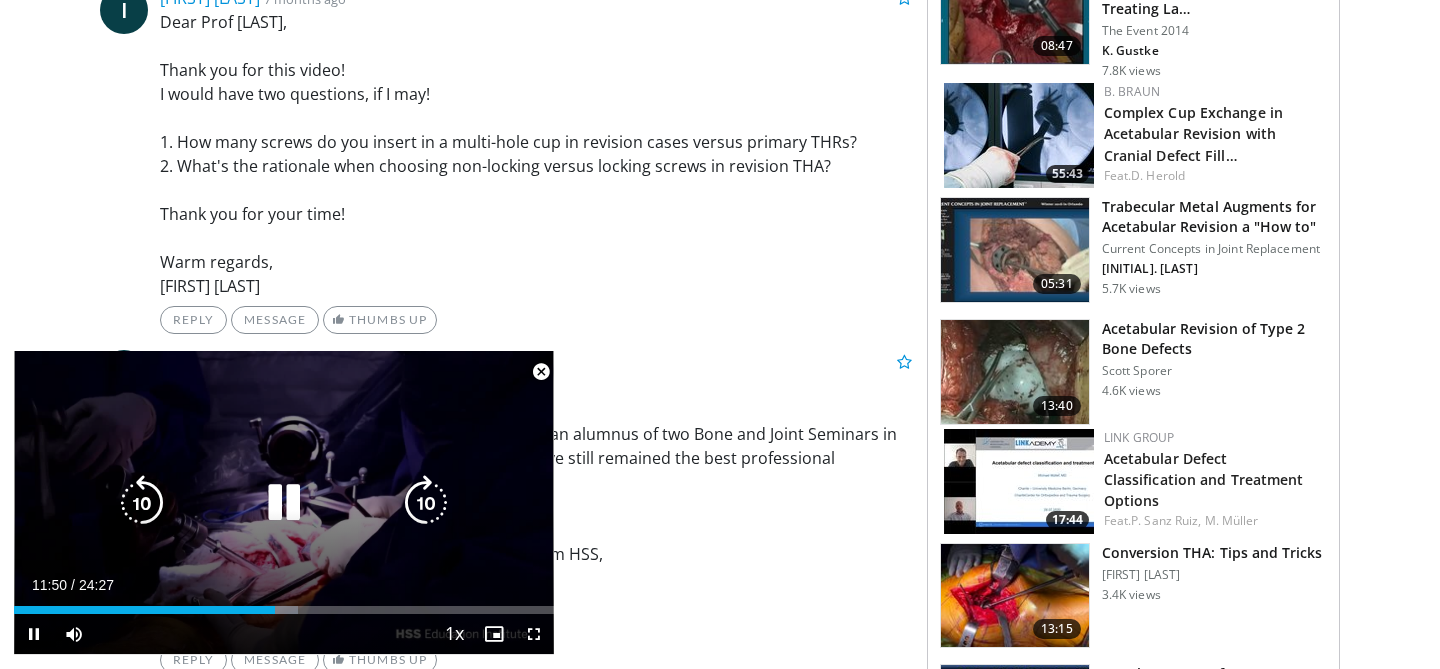 click at bounding box center (284, 503) 